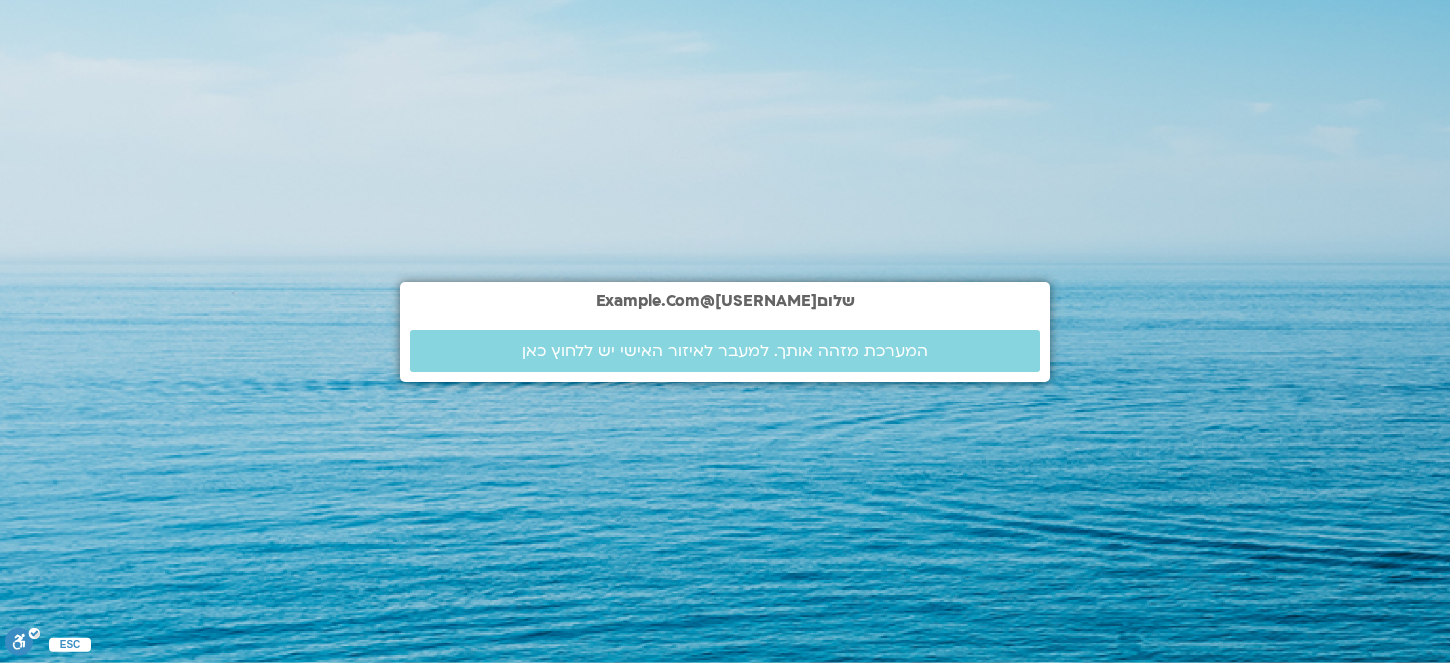 scroll, scrollTop: 0, scrollLeft: 0, axis: both 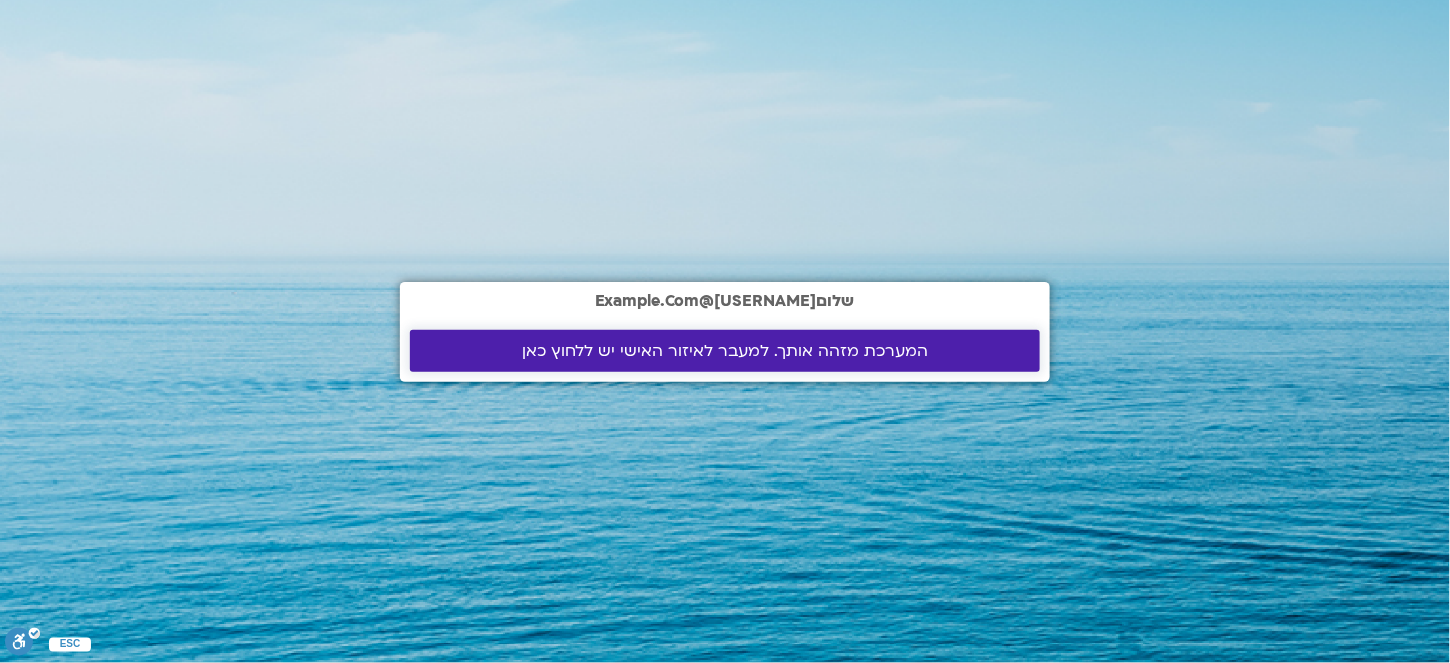 click on "המערכת מזהה אותך. למעבר לאיזור האישי יש ללחוץ כאן" at bounding box center (725, 351) 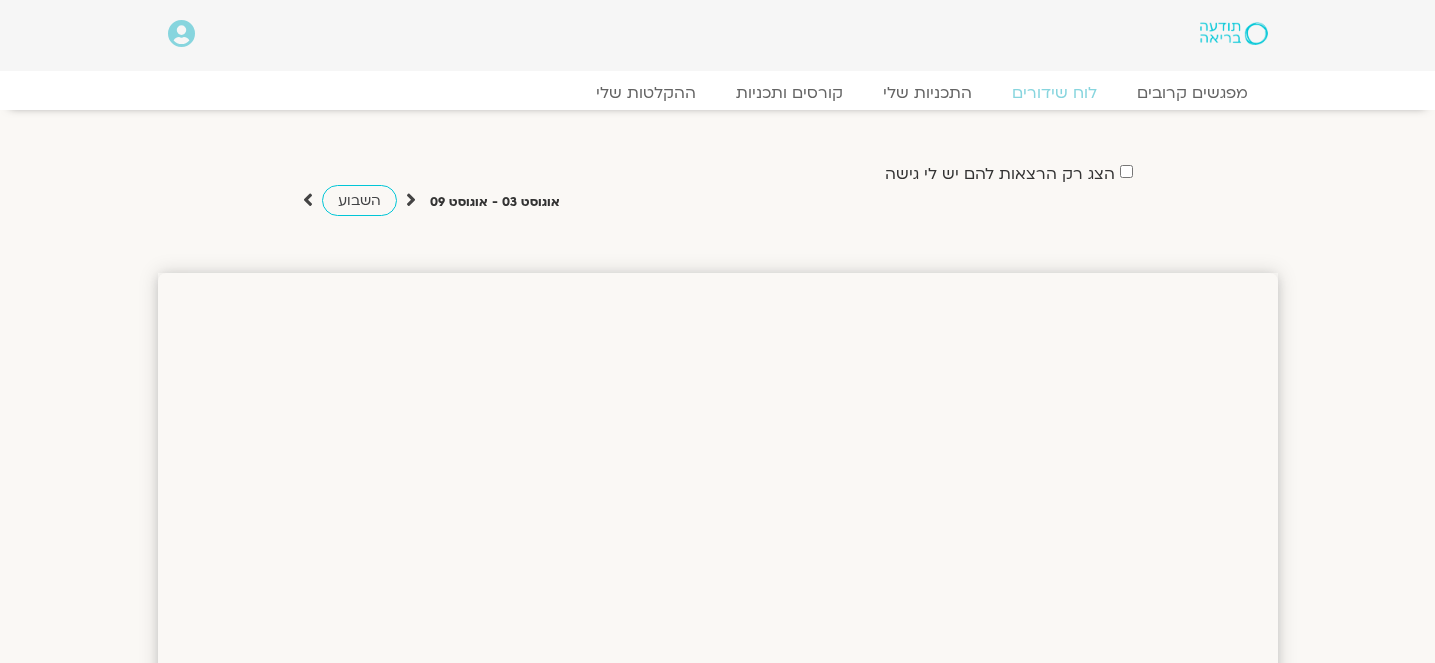 scroll, scrollTop: 0, scrollLeft: 0, axis: both 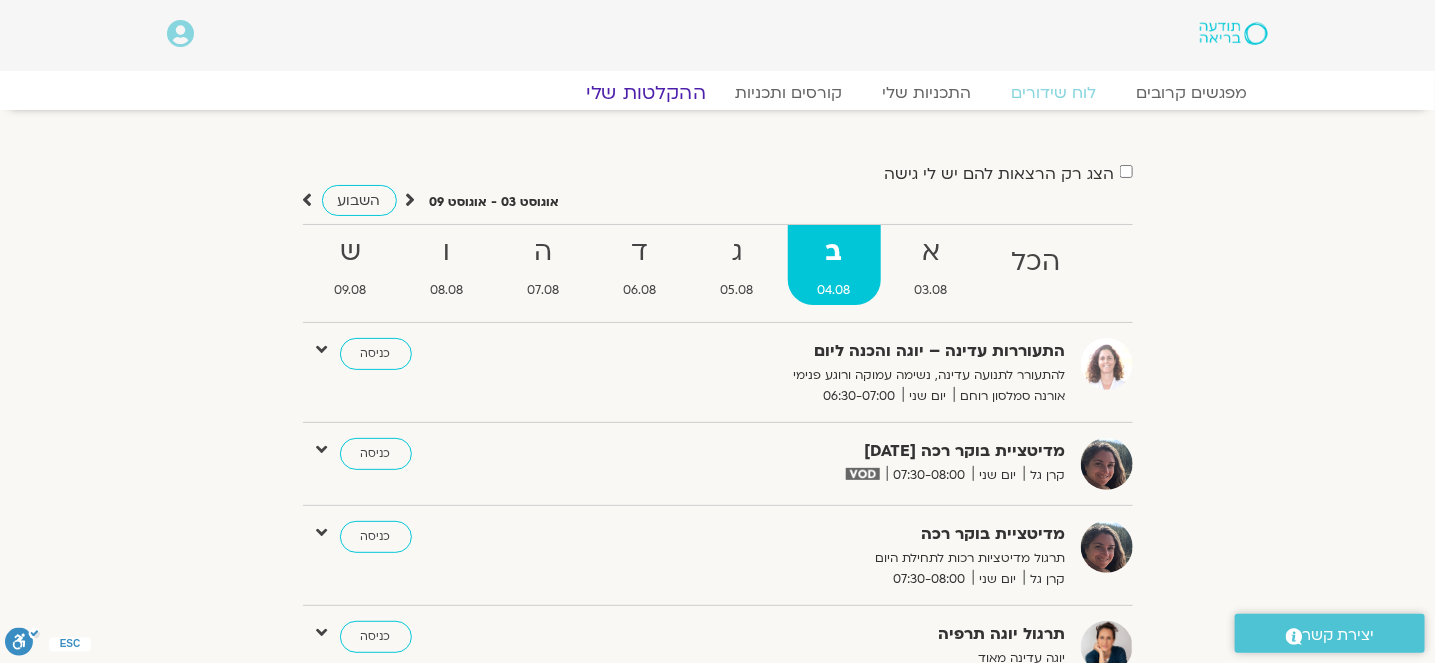 click on "ההקלטות שלי" 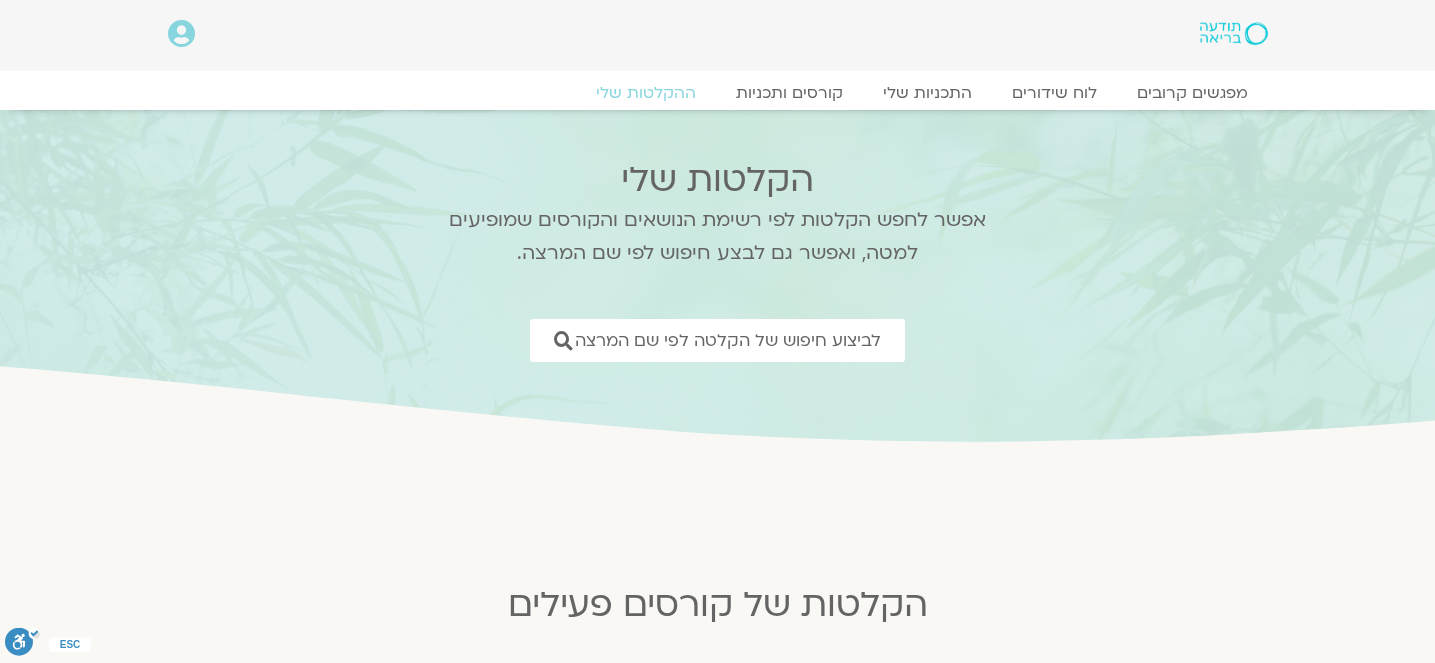 scroll, scrollTop: 0, scrollLeft: 0, axis: both 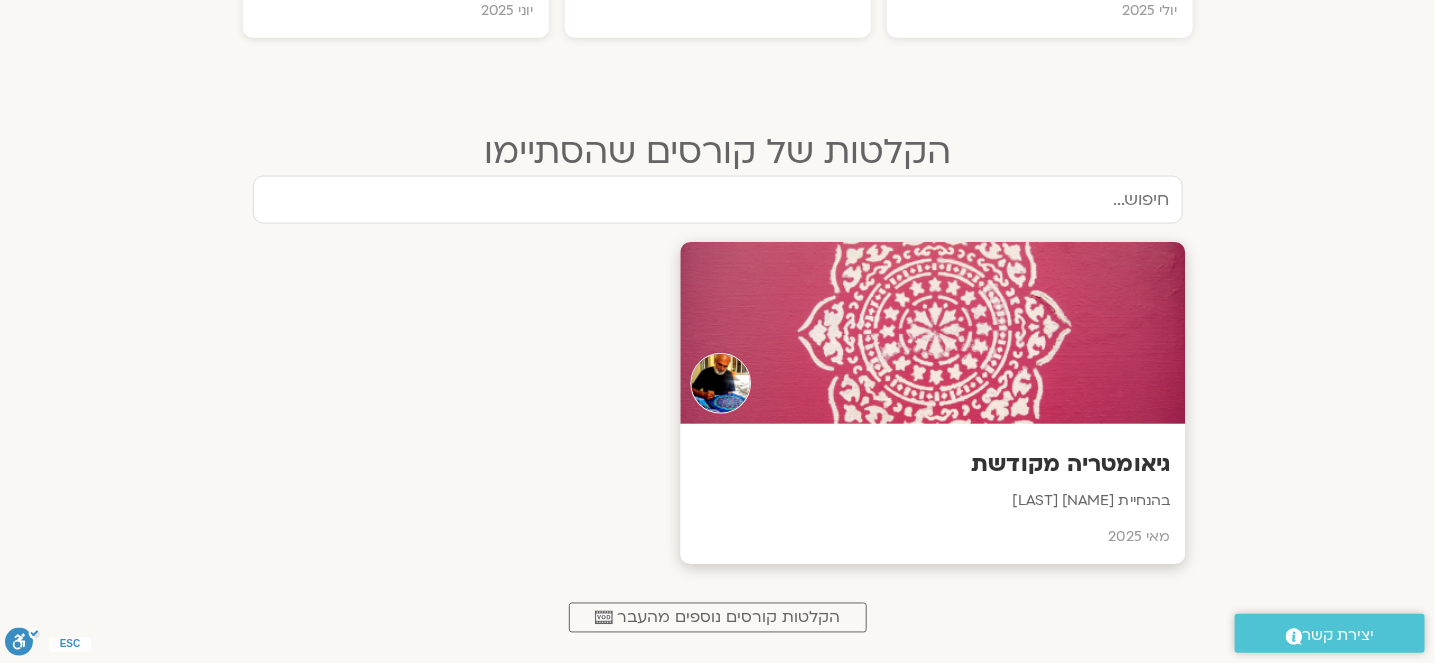 click on "גיאומטריה מקודשת" at bounding box center (932, 465) 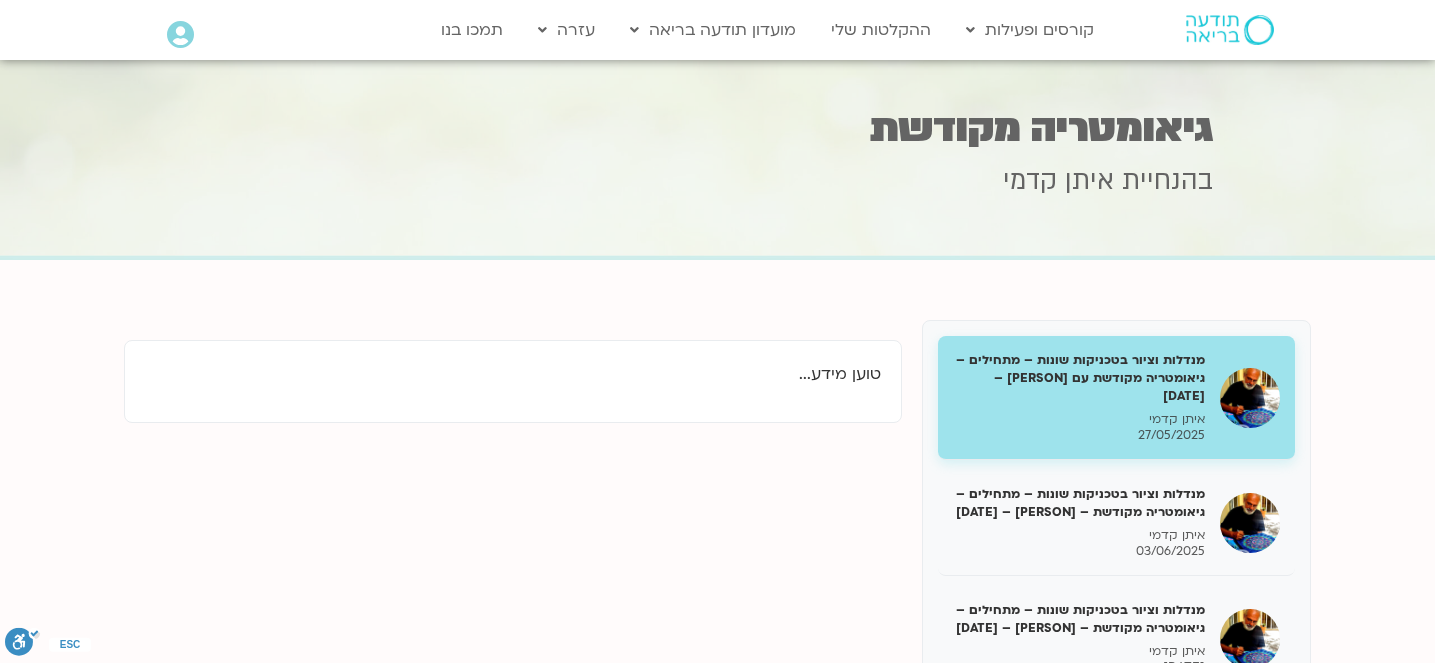 scroll, scrollTop: 0, scrollLeft: 0, axis: both 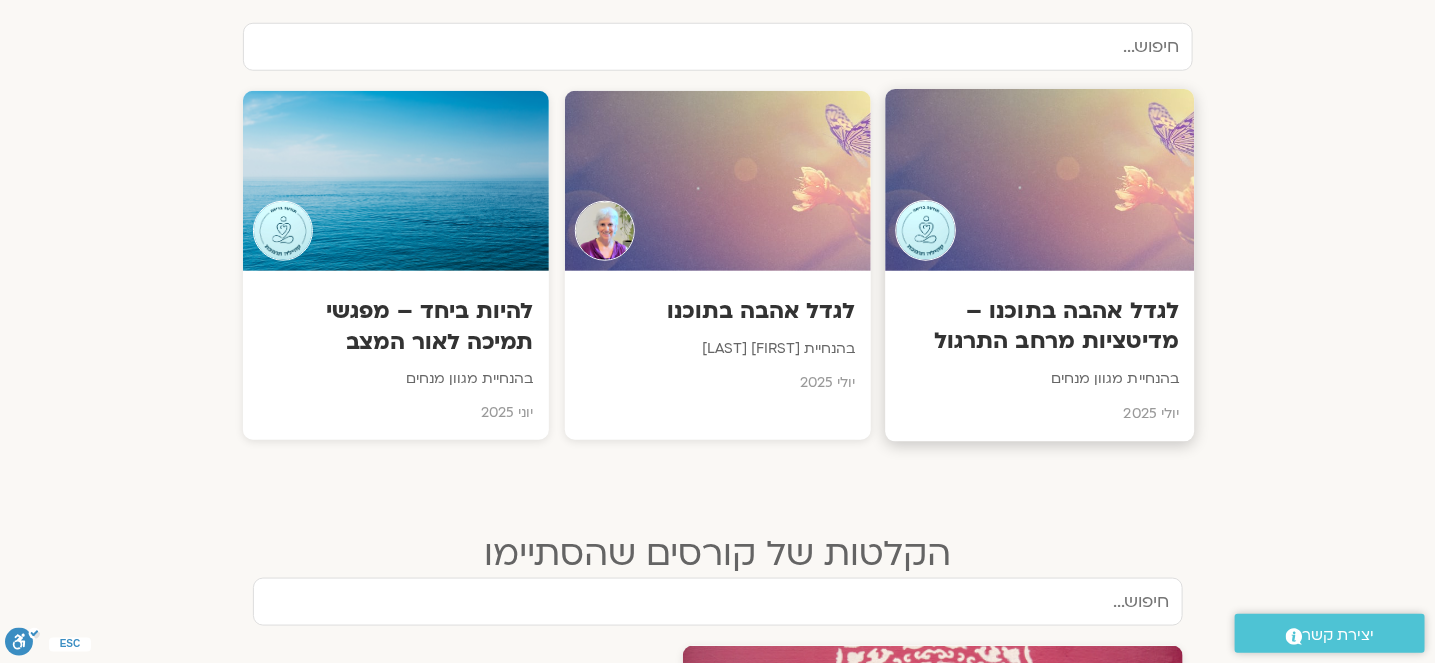 click at bounding box center [925, 231] 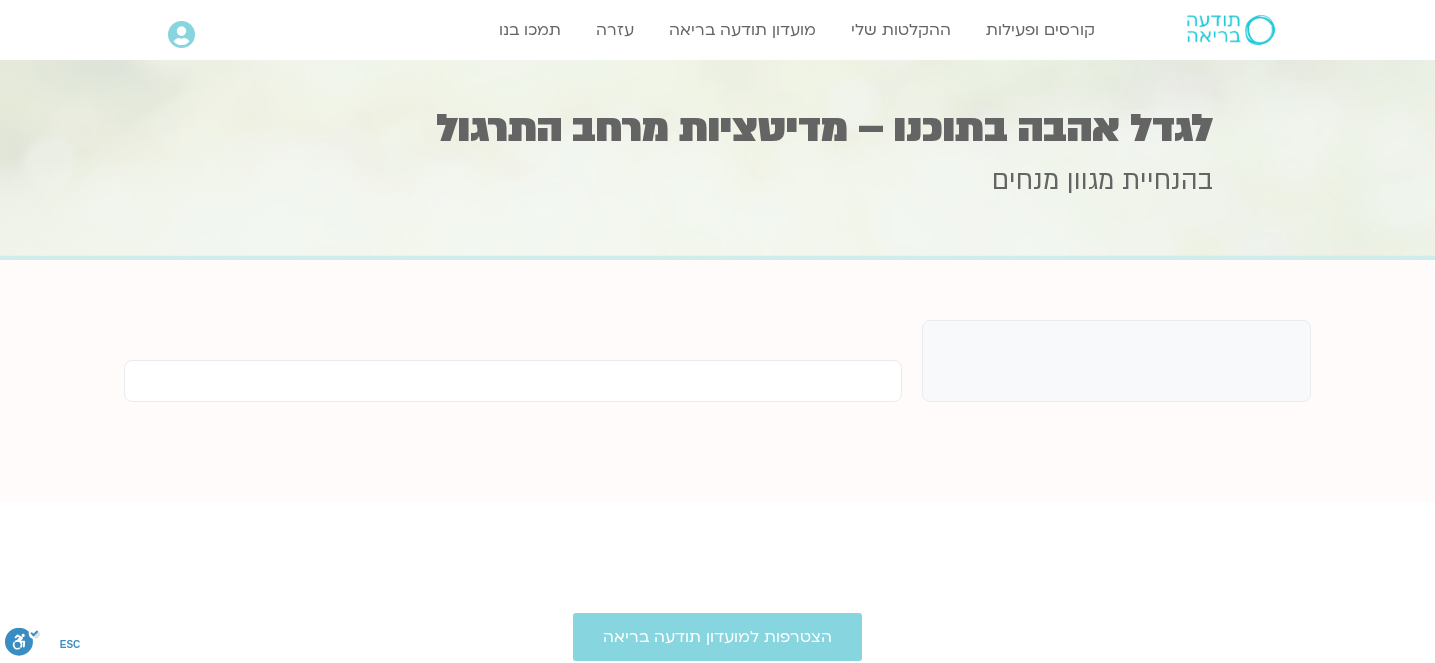 scroll, scrollTop: 0, scrollLeft: 0, axis: both 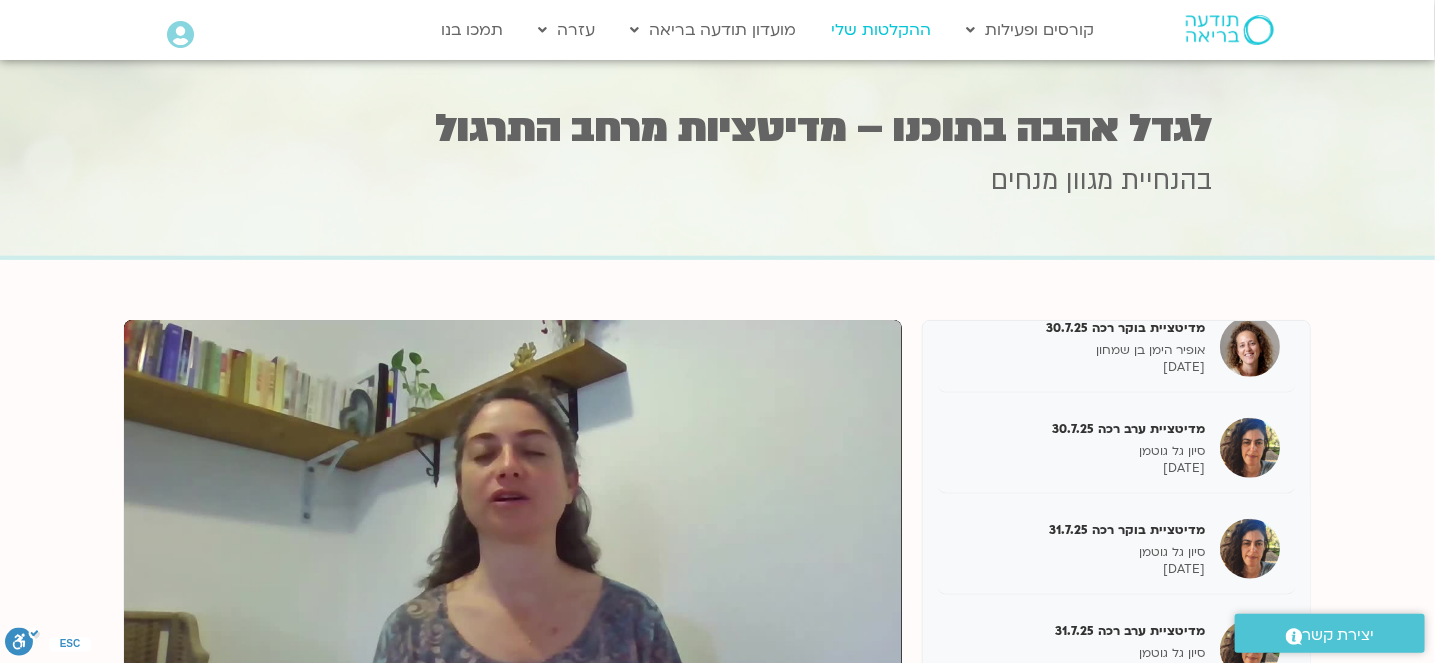 click on "ההקלטות שלי" at bounding box center [881, 30] 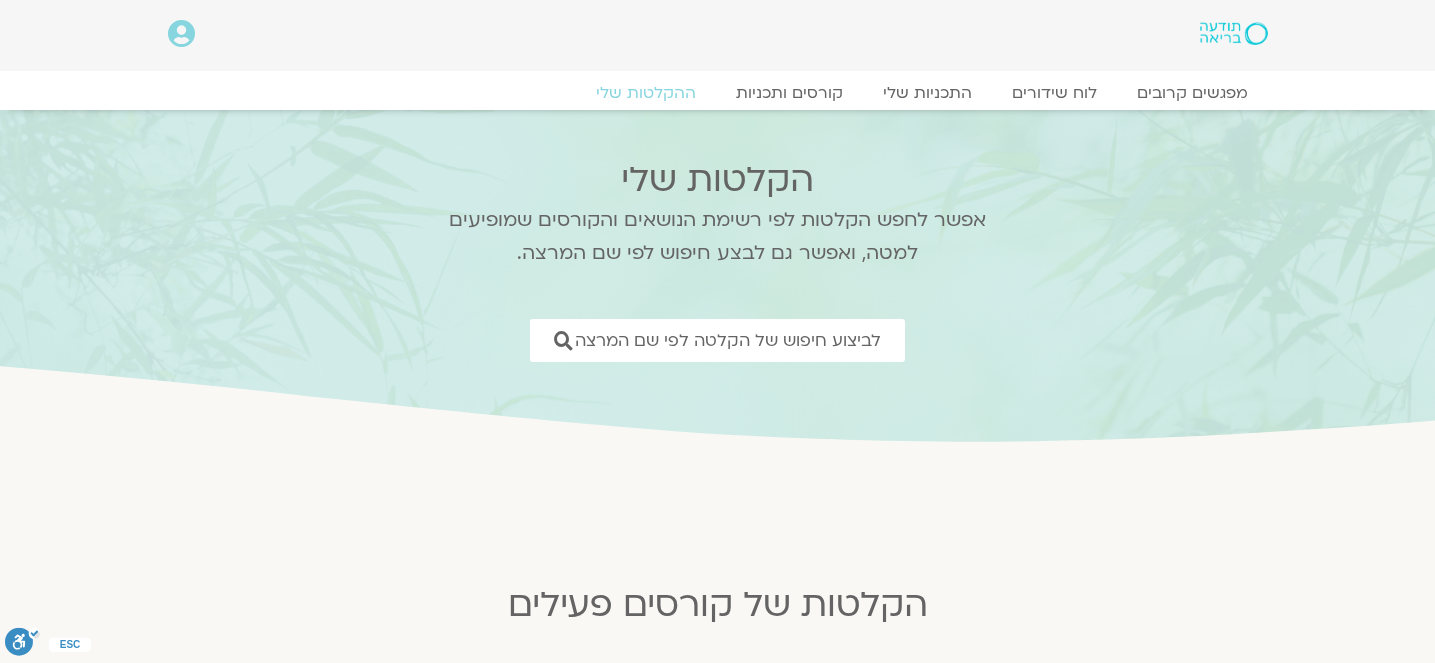 scroll, scrollTop: 0, scrollLeft: 0, axis: both 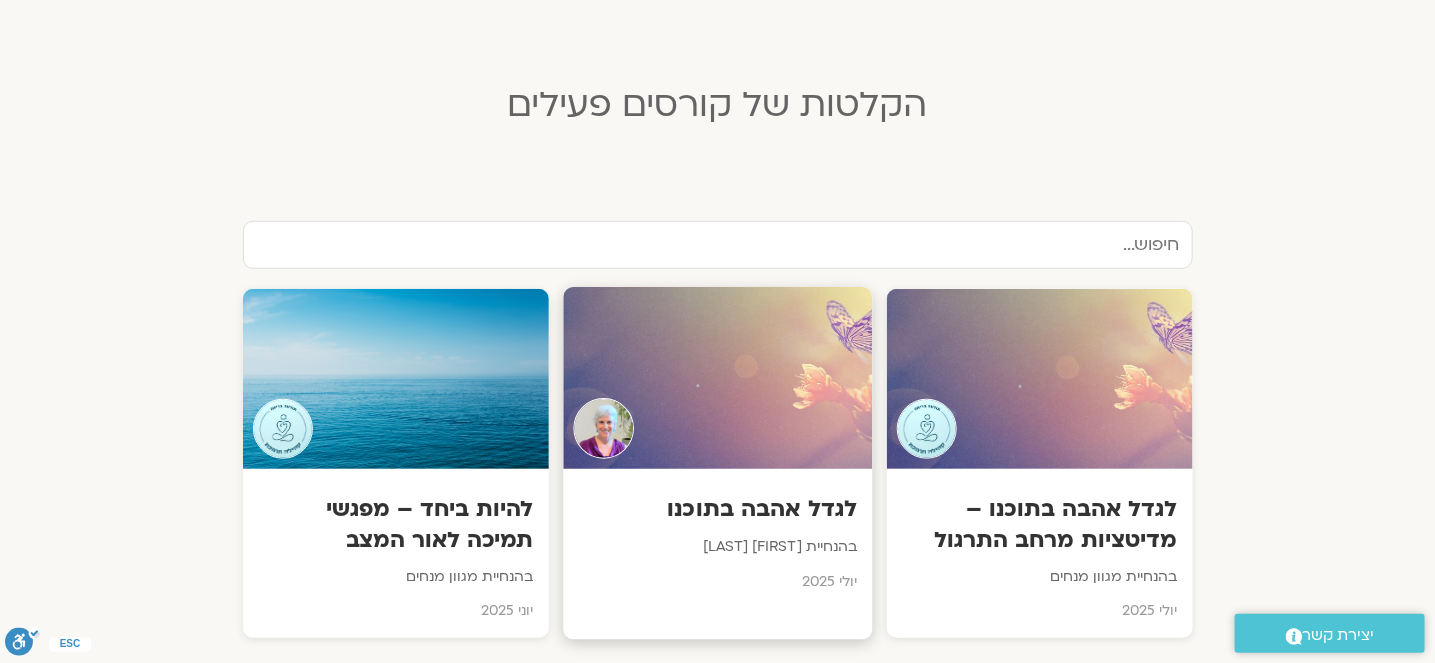 click on "לגדל אהבה בתוכנו" at bounding box center [717, 510] 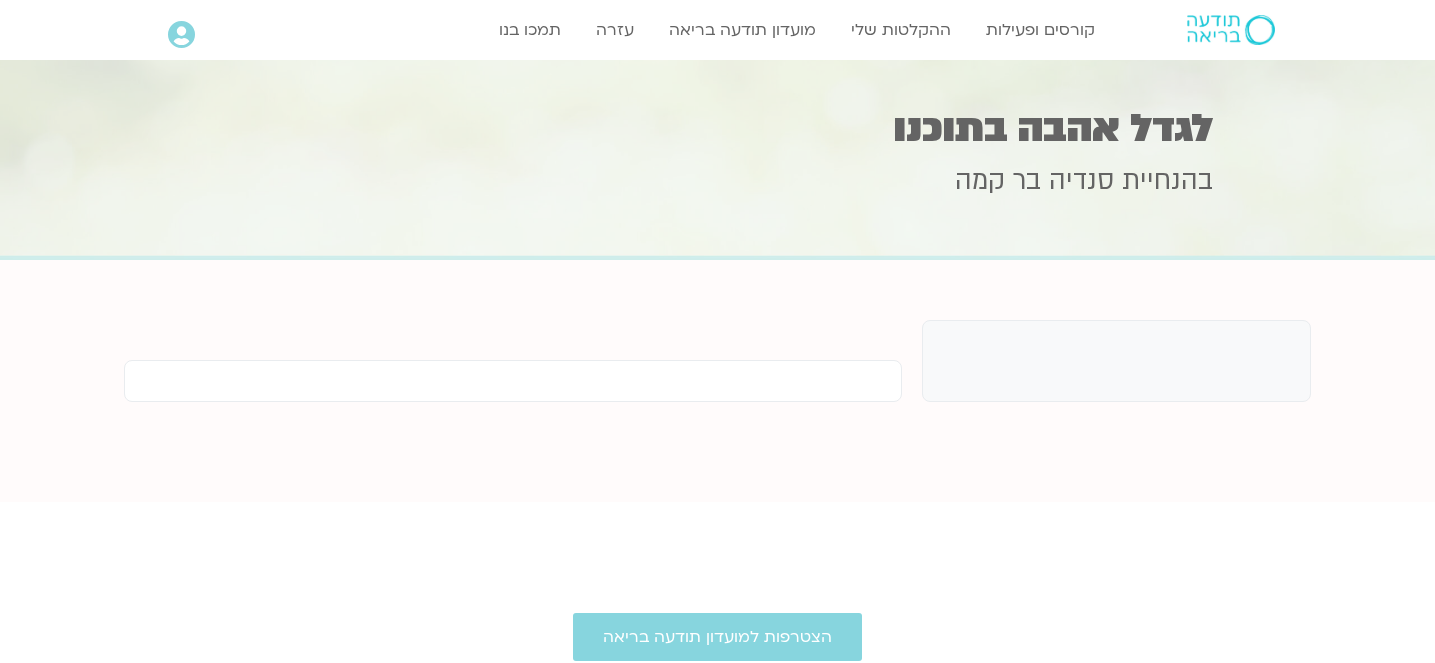 scroll, scrollTop: 0, scrollLeft: 0, axis: both 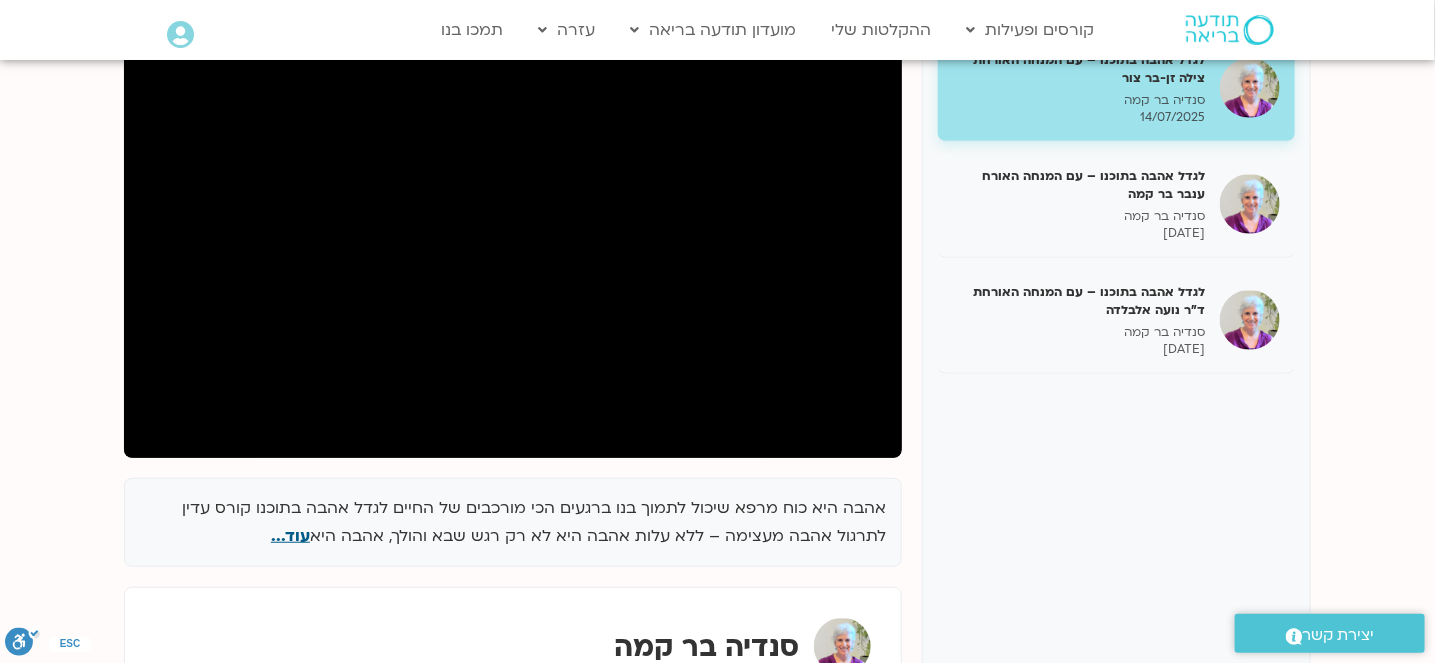 click on "עוד..." at bounding box center [290, 536] 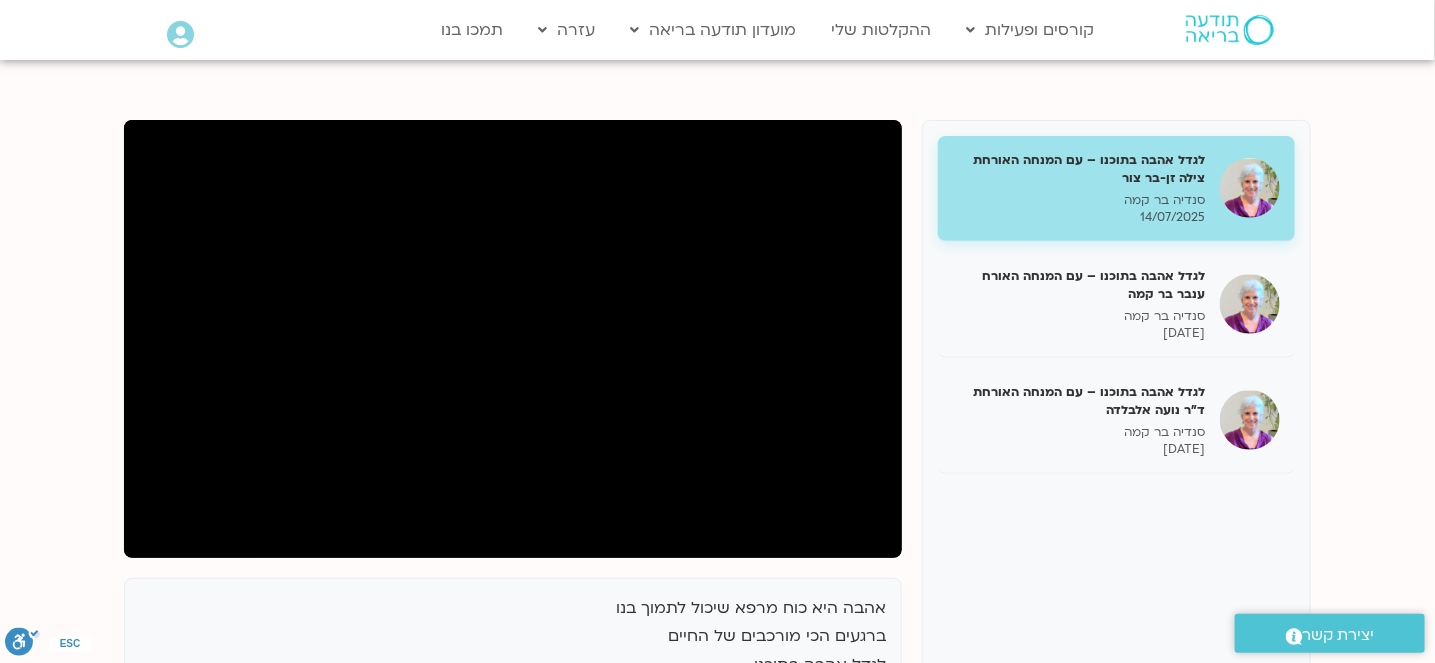 scroll, scrollTop: 100, scrollLeft: 0, axis: vertical 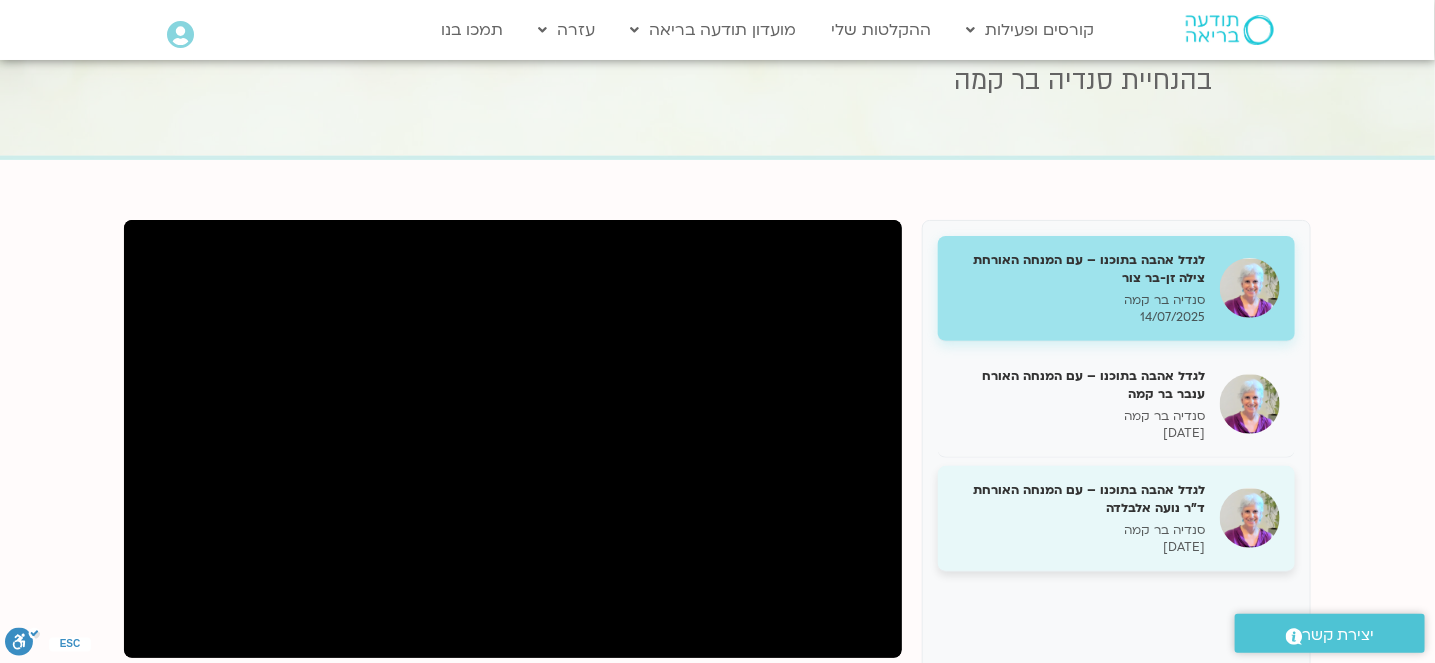 click on "לגדל אהבה בתוכנו – עם המנחה האורחת ד"ר נועה אלבלדה" at bounding box center (1079, 499) 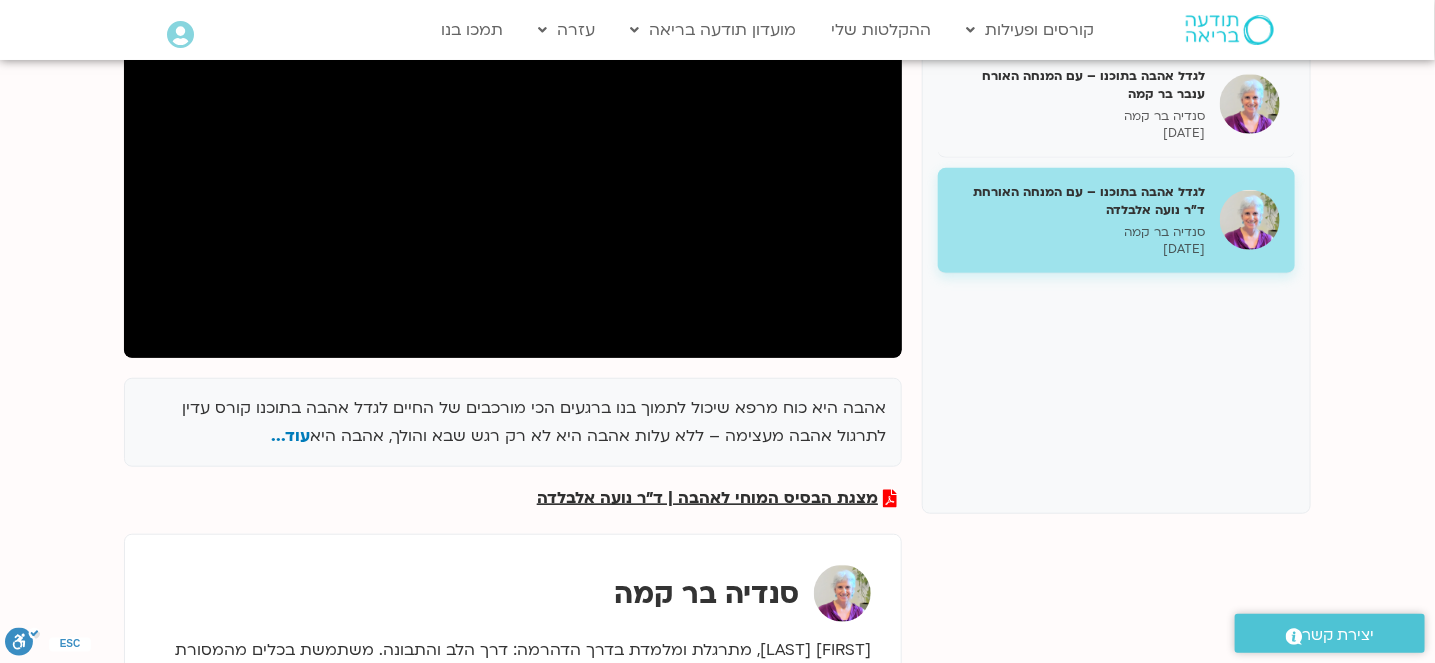 scroll, scrollTop: 300, scrollLeft: 0, axis: vertical 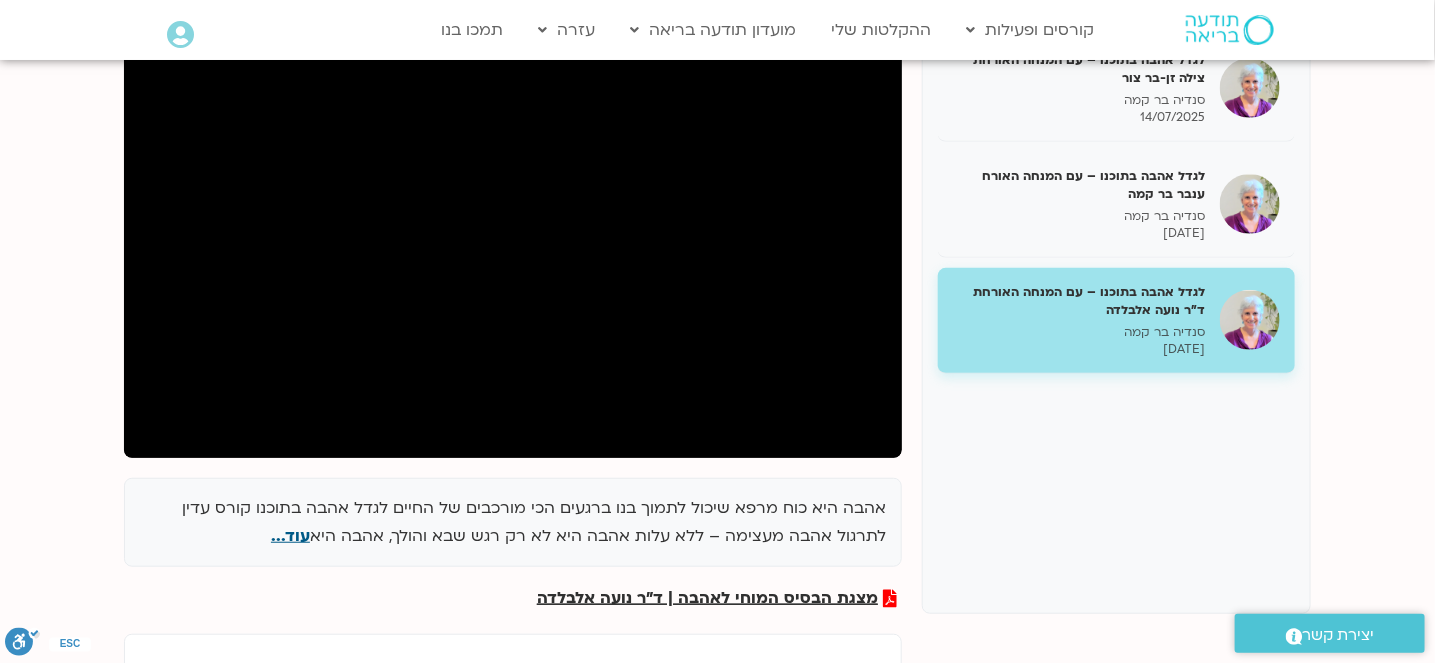 click on "עוד..." at bounding box center (290, 536) 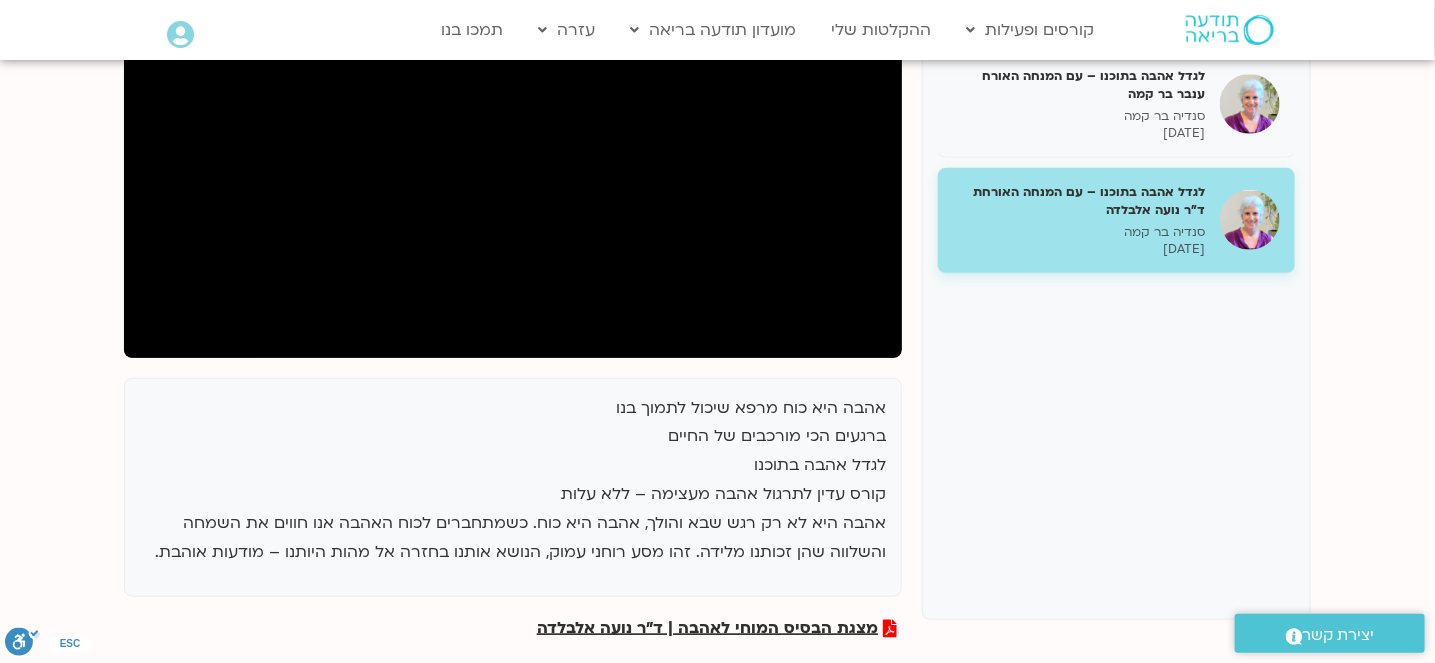 scroll, scrollTop: 600, scrollLeft: 0, axis: vertical 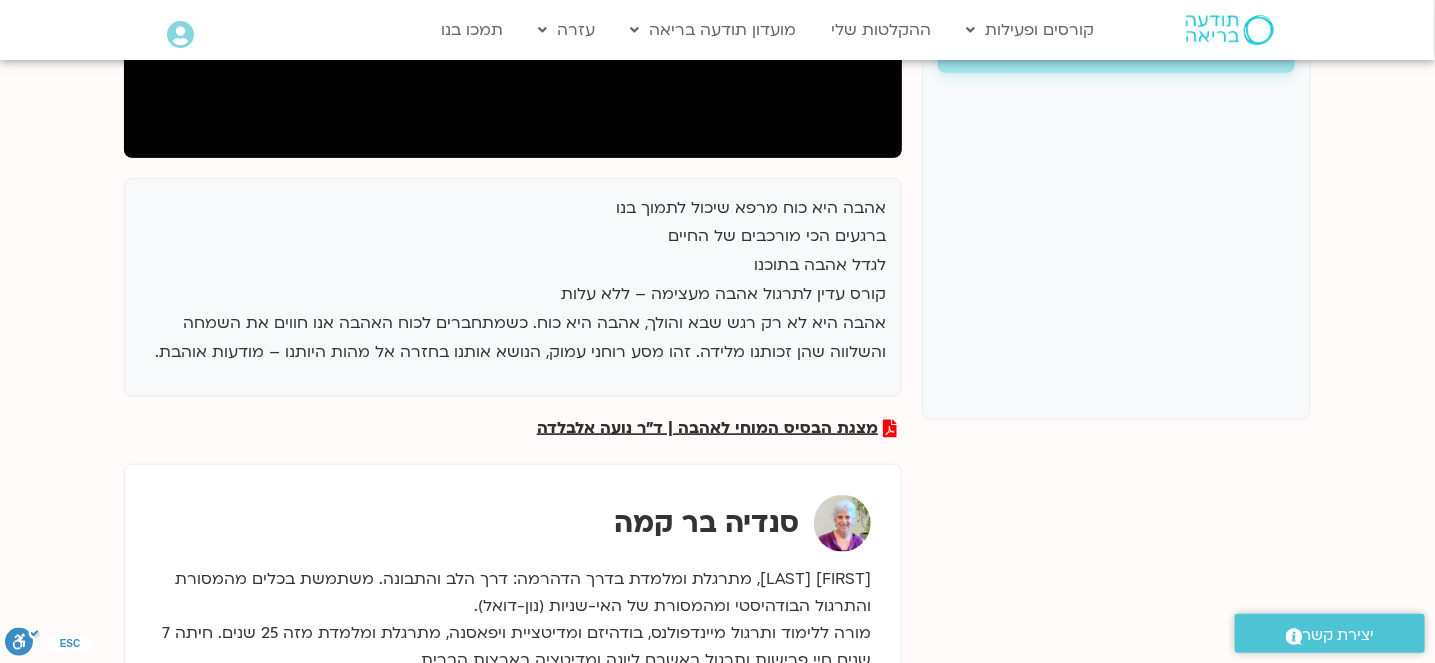 drag, startPoint x: 884, startPoint y: 203, endPoint x: 168, endPoint y: 358, distance: 732.58514 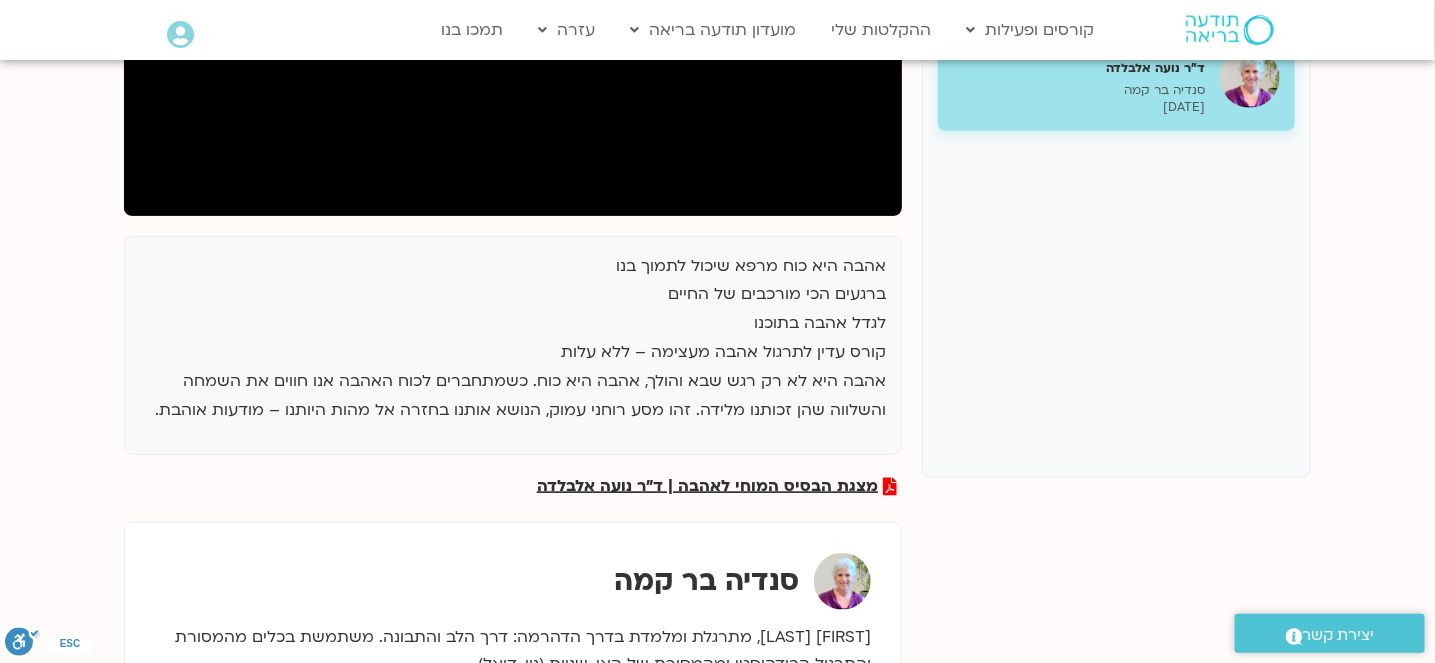 scroll, scrollTop: 242, scrollLeft: 0, axis: vertical 